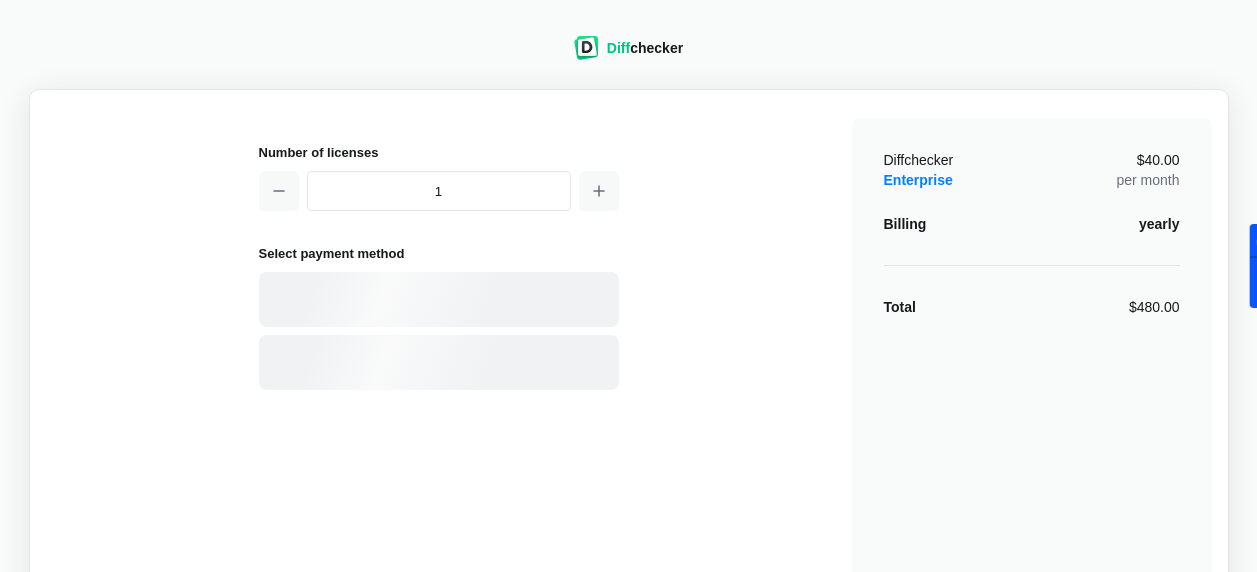scroll, scrollTop: 0, scrollLeft: 0, axis: both 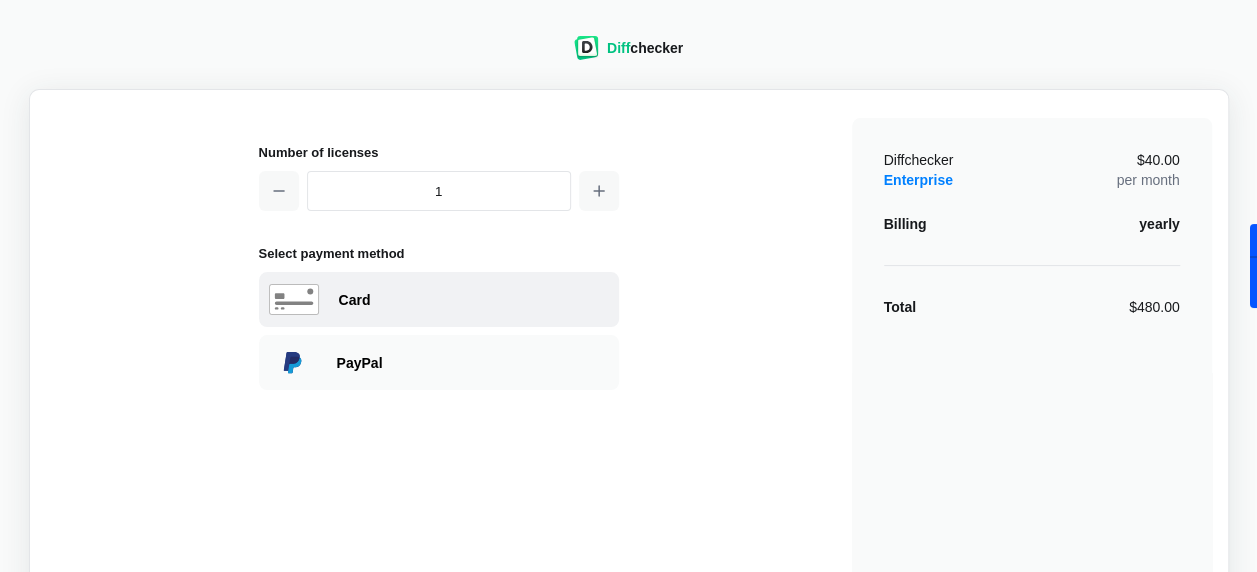 click on "Card" at bounding box center (474, 300) 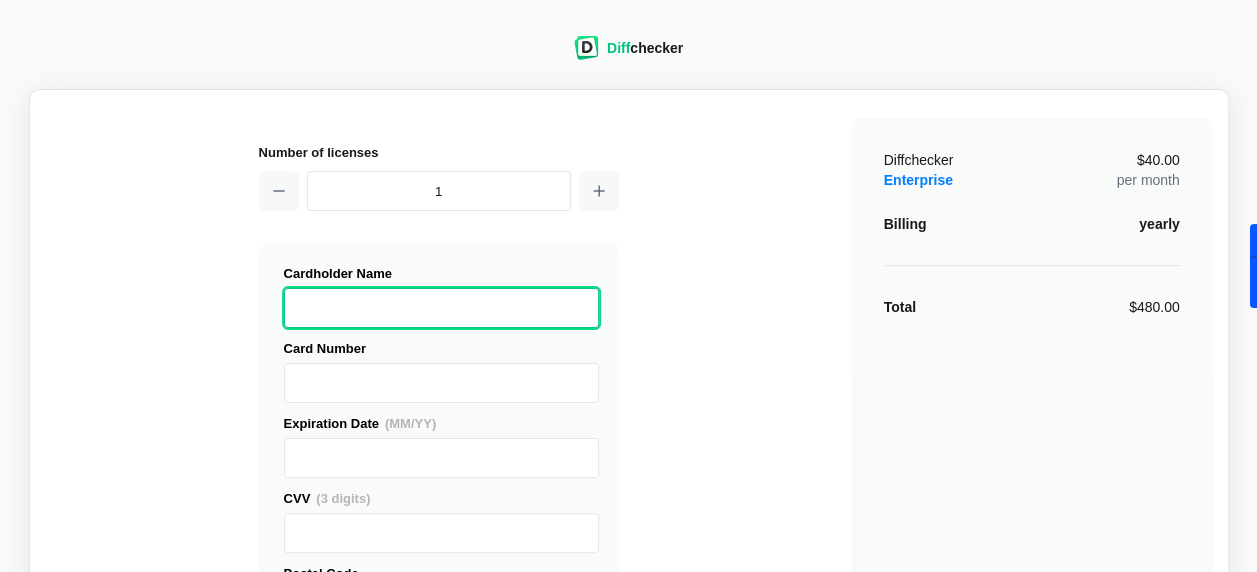 scroll, scrollTop: 500, scrollLeft: 0, axis: vertical 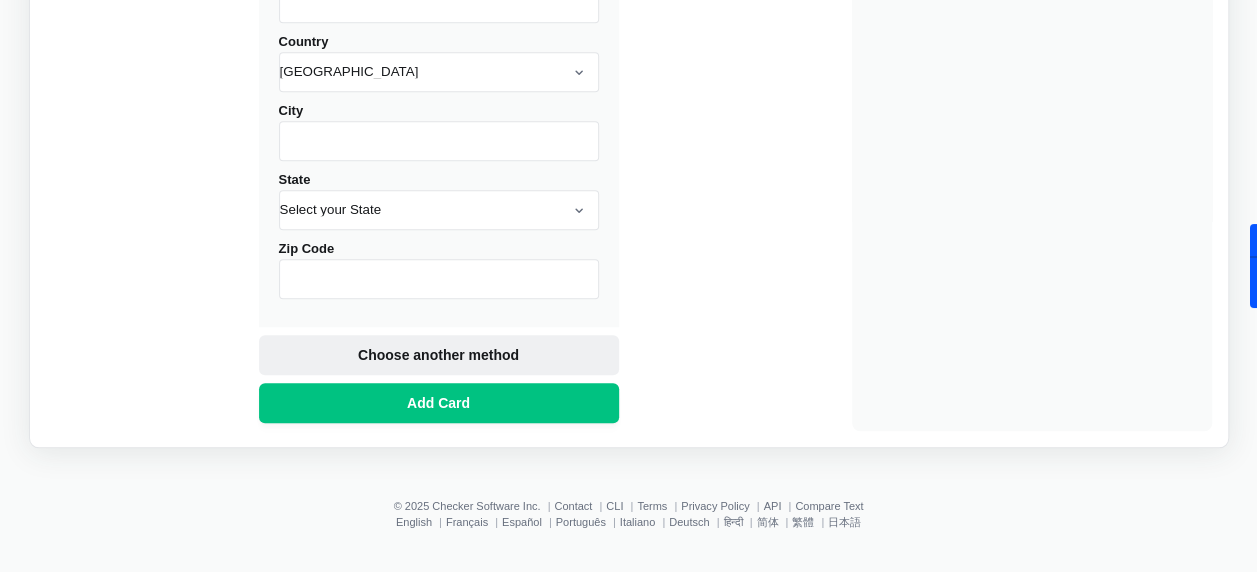 click on "Choose another method" at bounding box center (438, 355) 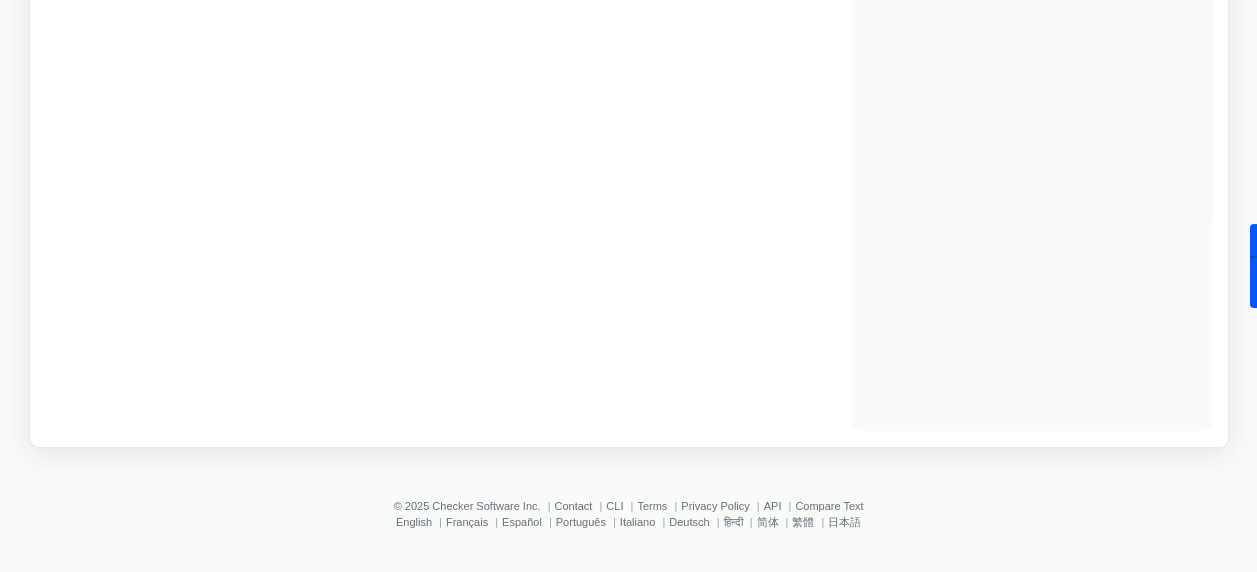 scroll, scrollTop: 405, scrollLeft: 0, axis: vertical 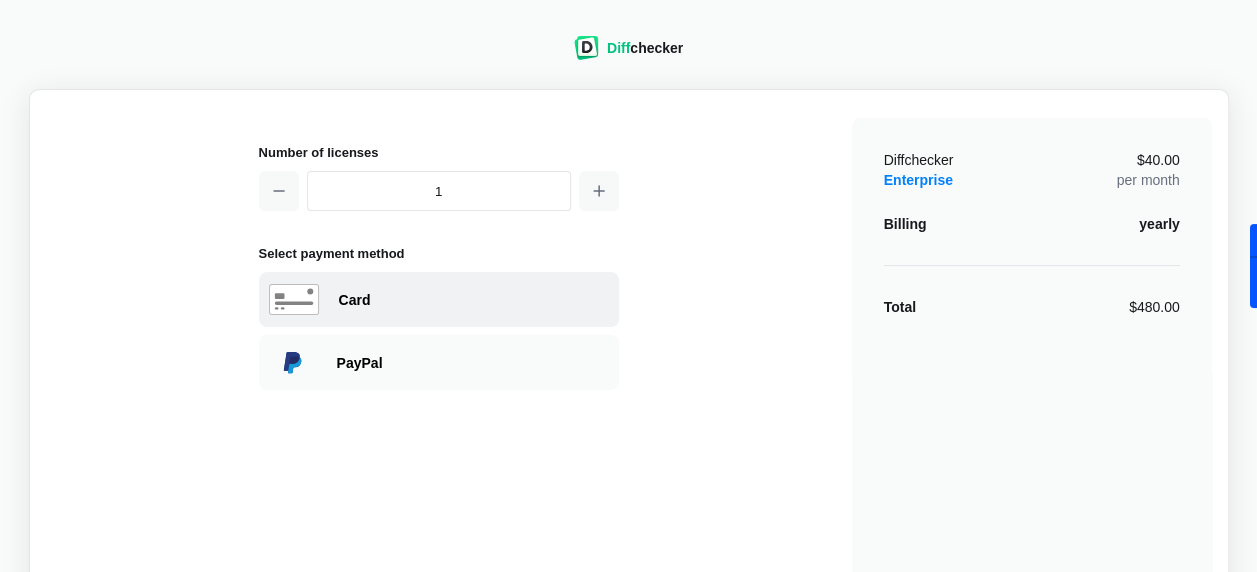 click on "Card" at bounding box center [474, 300] 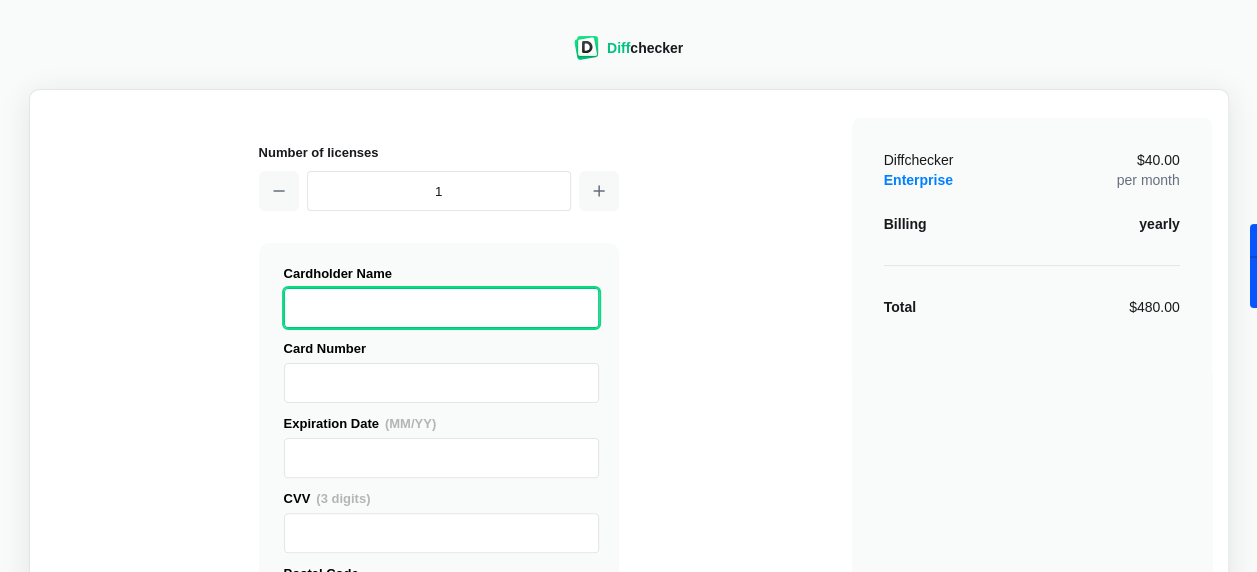 scroll, scrollTop: 500, scrollLeft: 0, axis: vertical 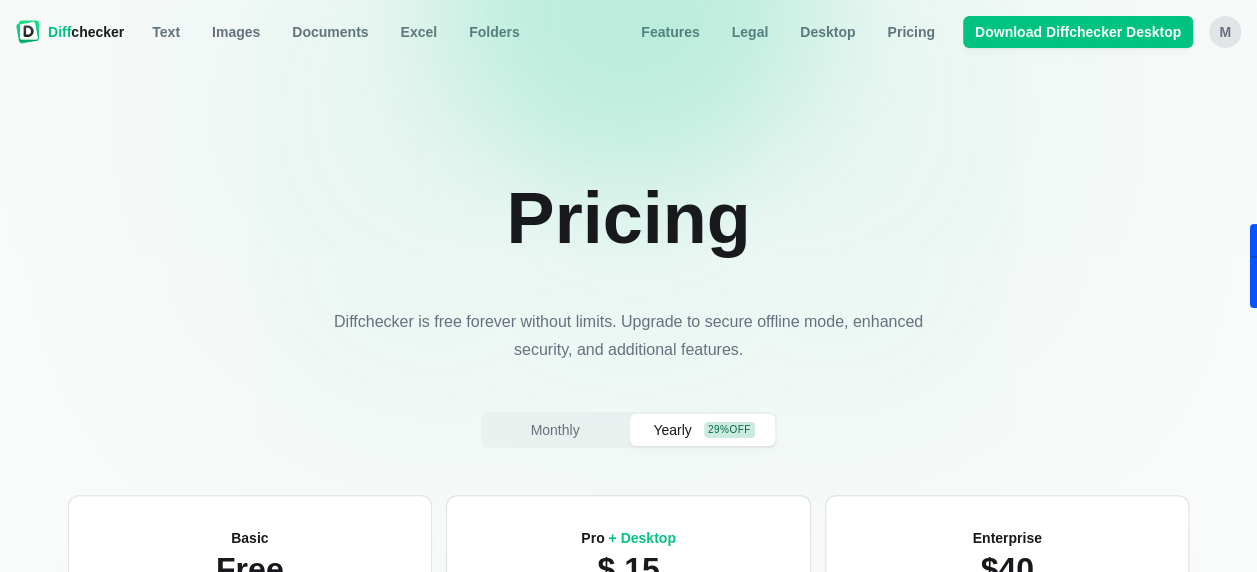 click on "m" at bounding box center [1225, 32] 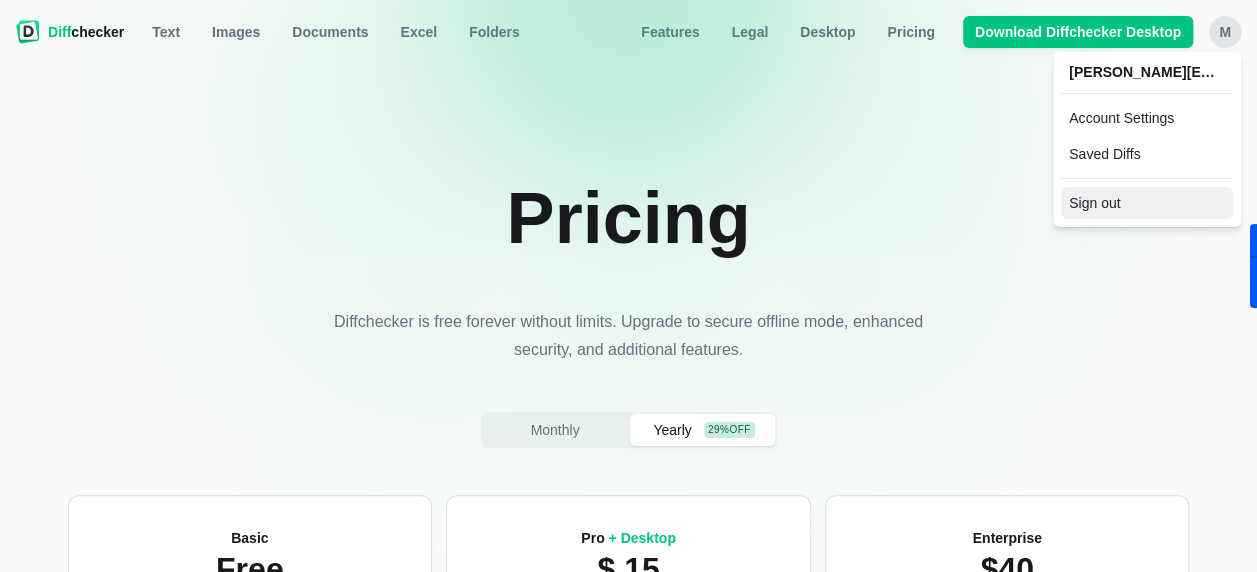 click on "Sign out" at bounding box center (1147, 203) 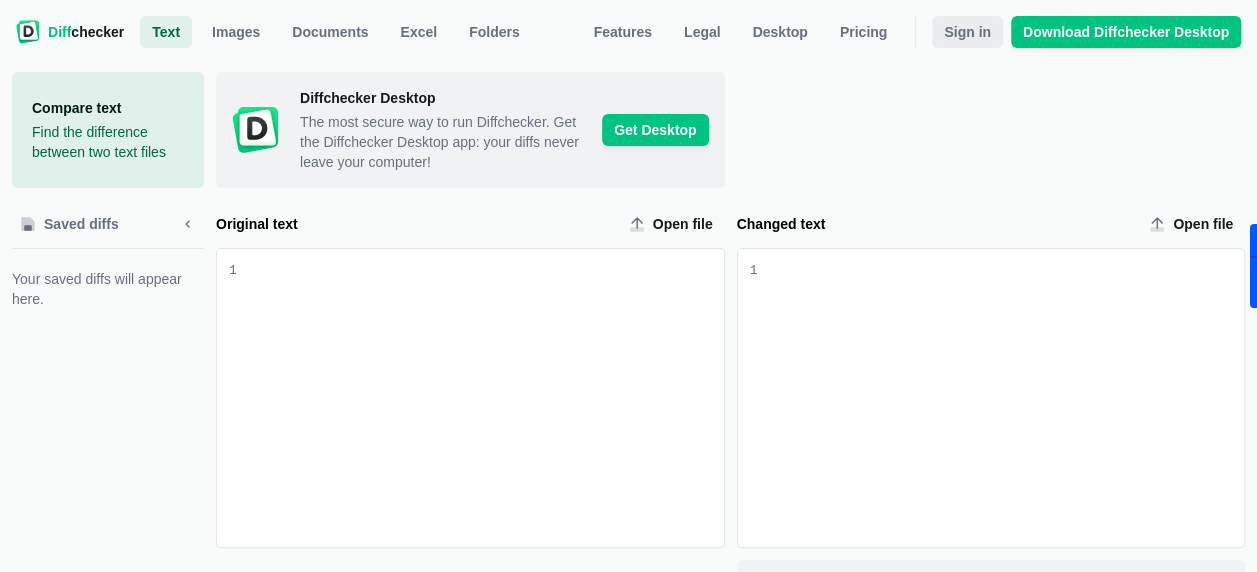 click on "Sign in" at bounding box center [967, 32] 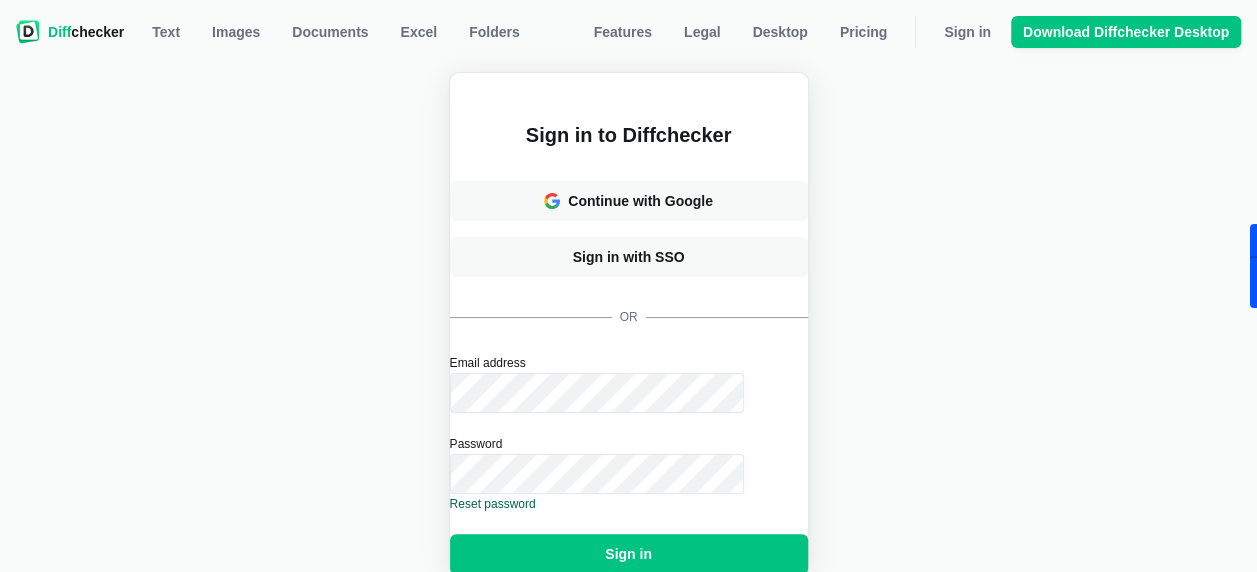 scroll, scrollTop: 198, scrollLeft: 0, axis: vertical 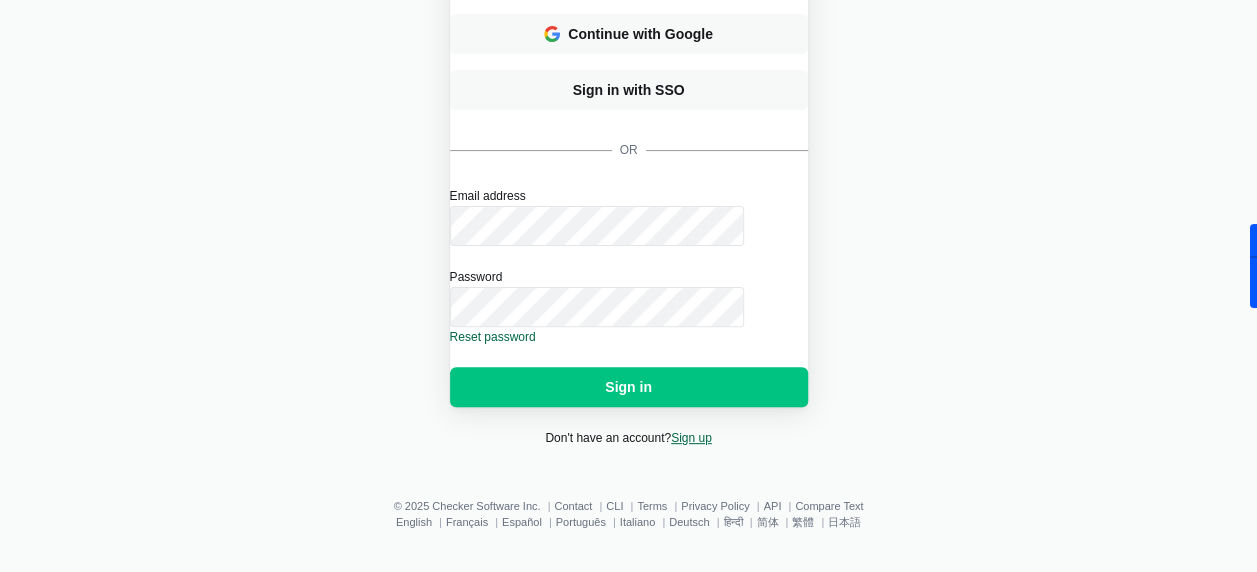 click on "Sign up" at bounding box center (691, 438) 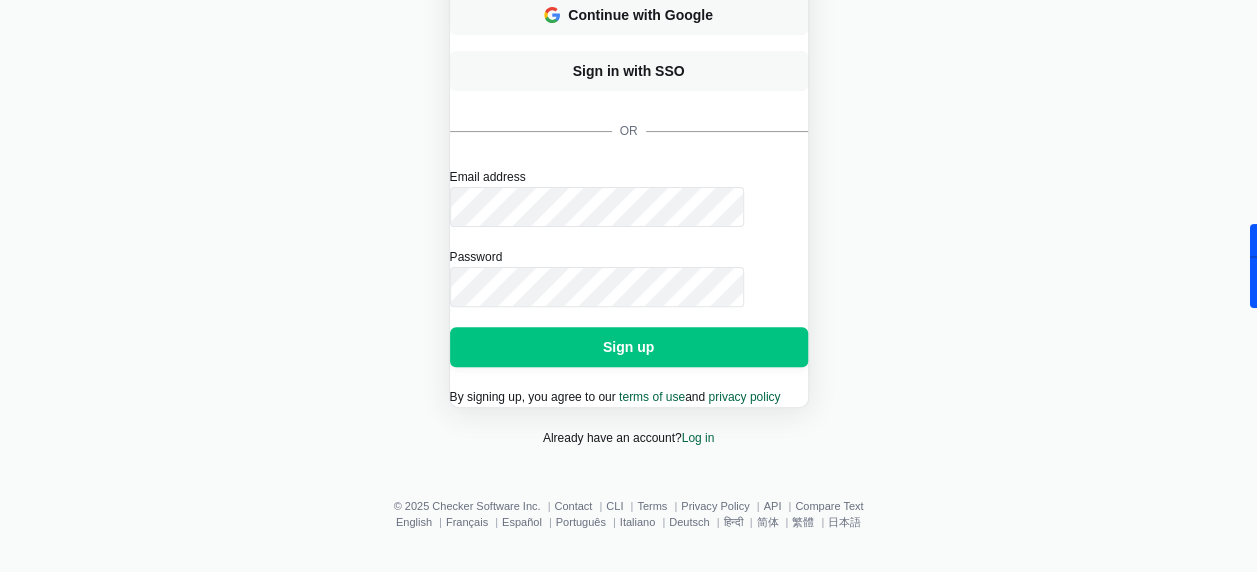 scroll, scrollTop: 0, scrollLeft: 0, axis: both 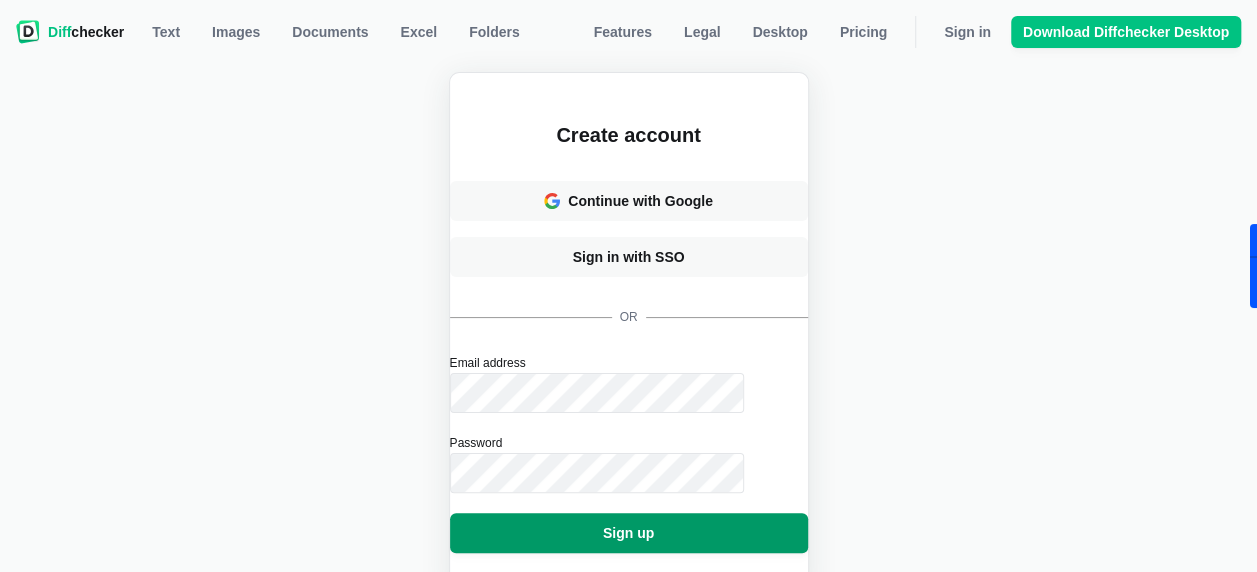 click on "Sign up" at bounding box center [628, 533] 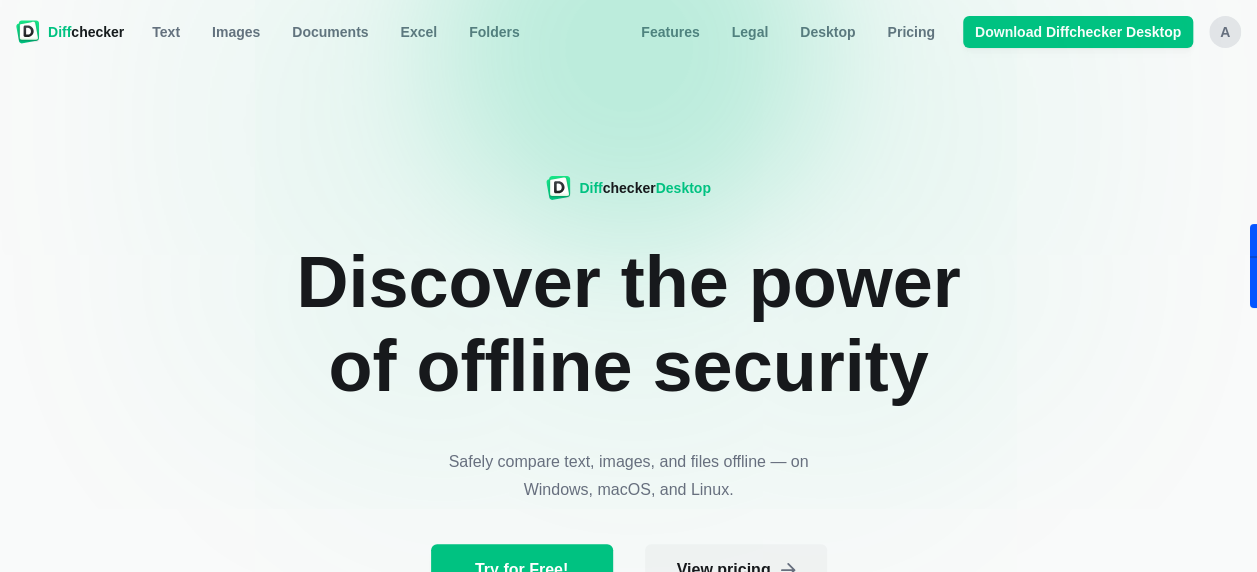 scroll, scrollTop: 500, scrollLeft: 0, axis: vertical 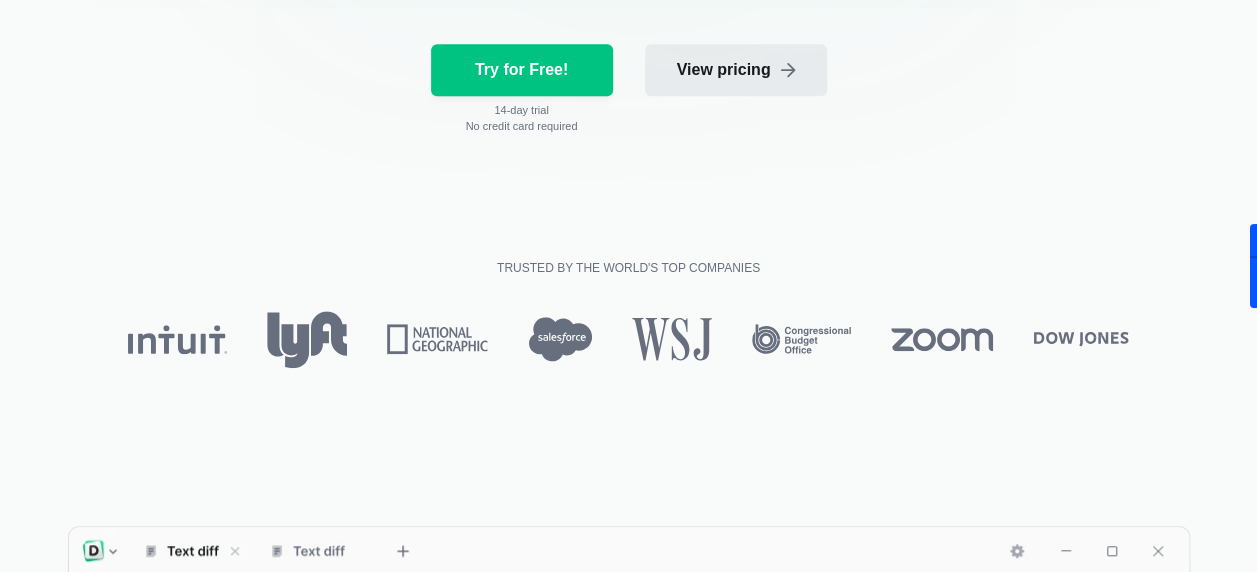 click on "View pricing" at bounding box center [736, 70] 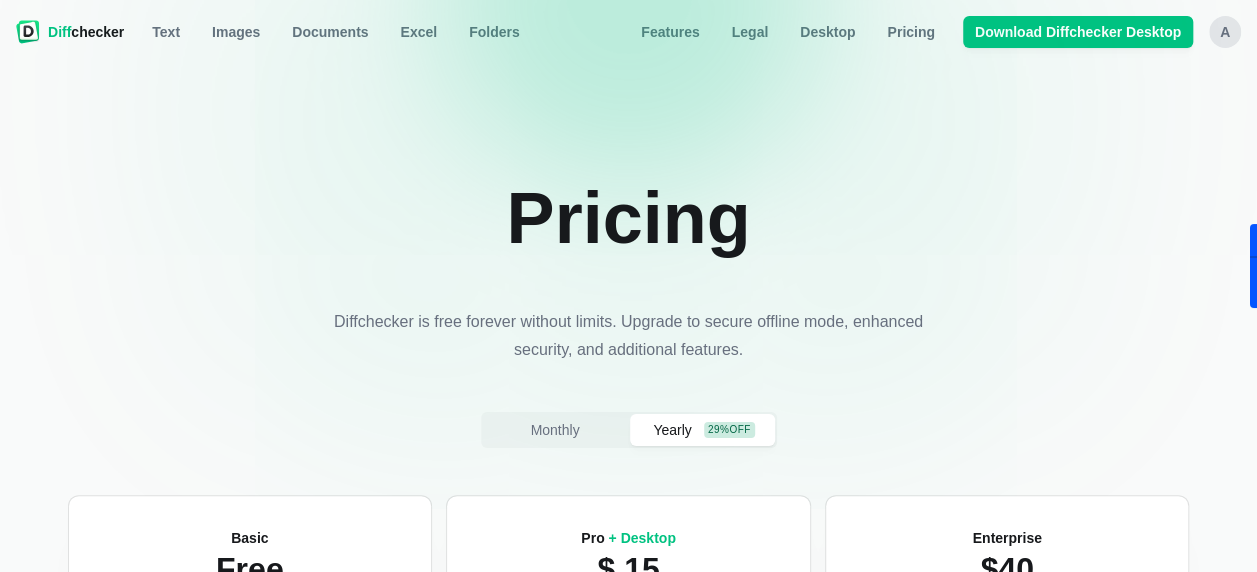 scroll, scrollTop: 500, scrollLeft: 0, axis: vertical 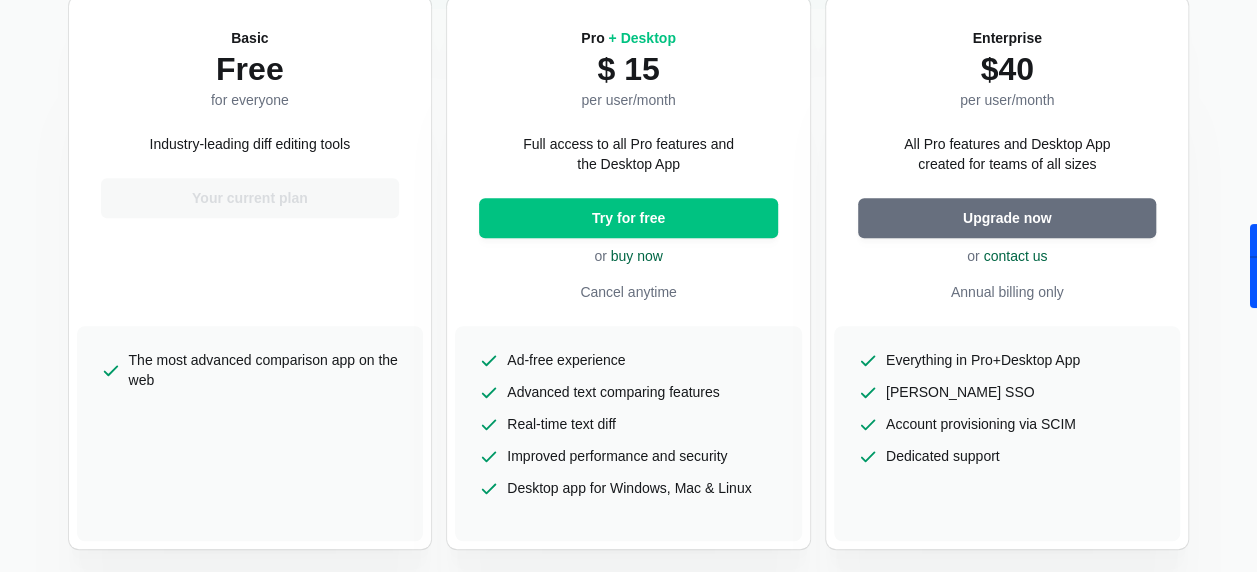 click on "Upgrade now" at bounding box center (1007, 218) 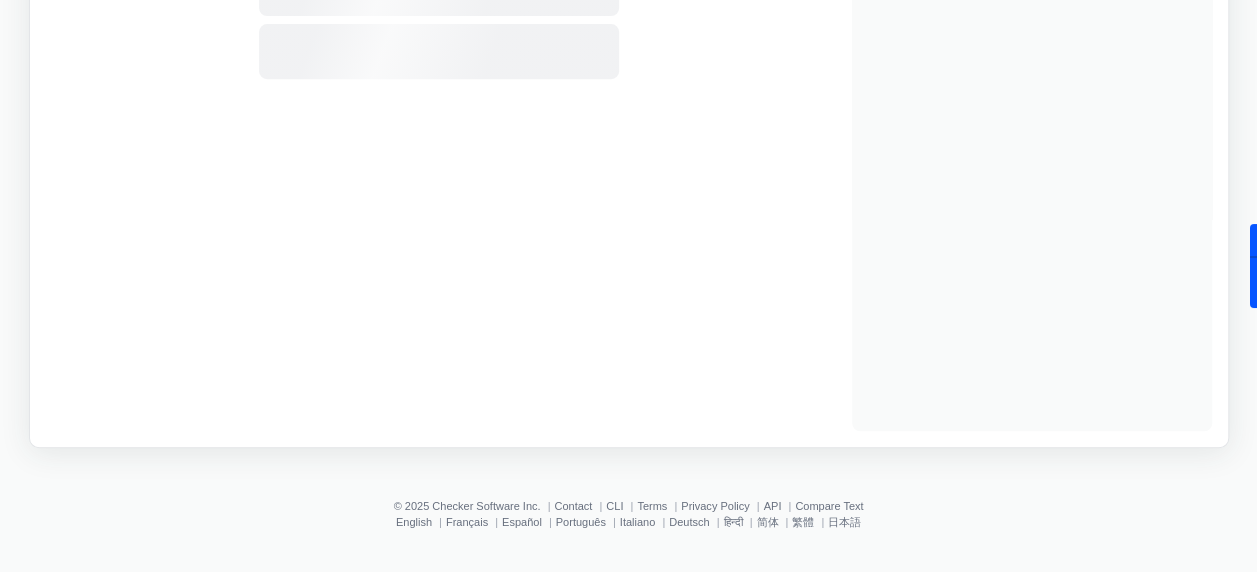 scroll, scrollTop: 0, scrollLeft: 0, axis: both 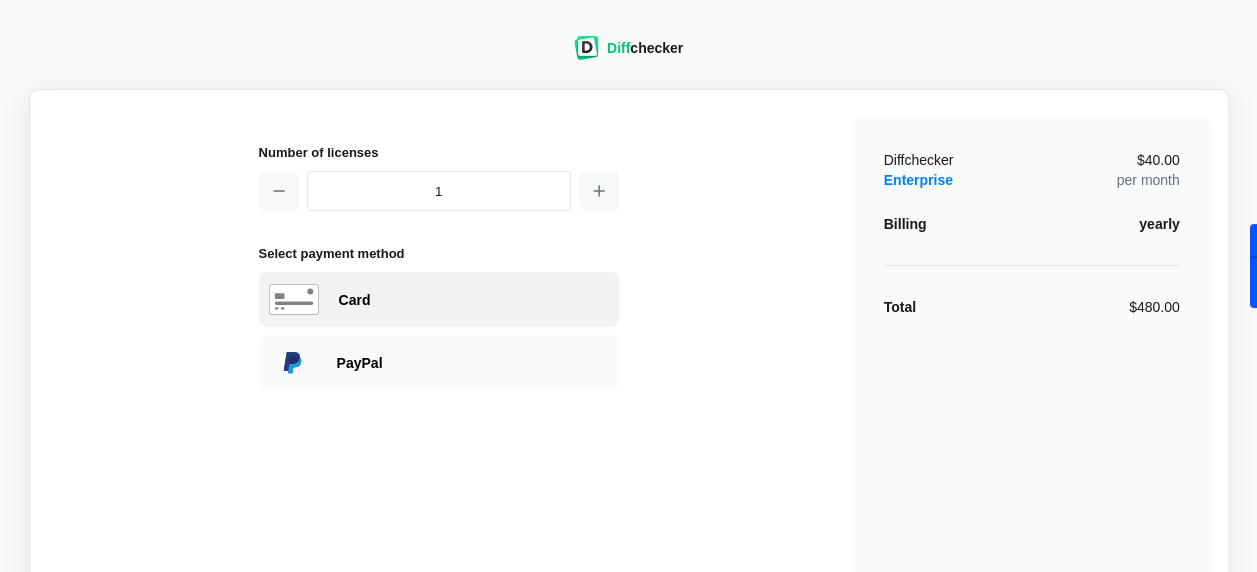 click on "Card" at bounding box center (474, 300) 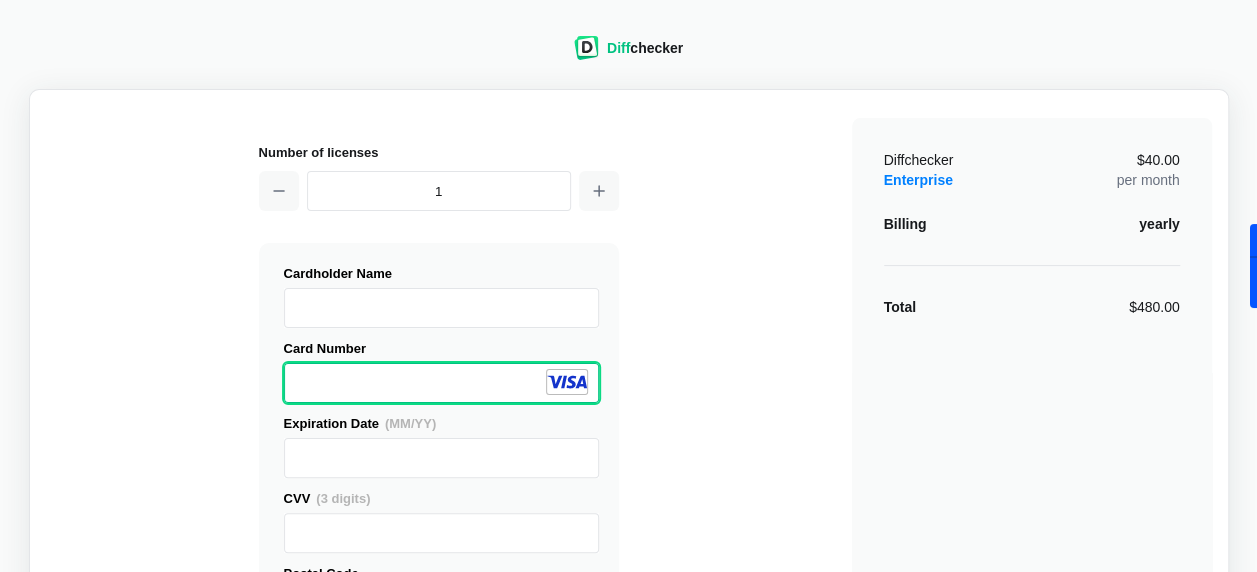 scroll, scrollTop: 500, scrollLeft: 0, axis: vertical 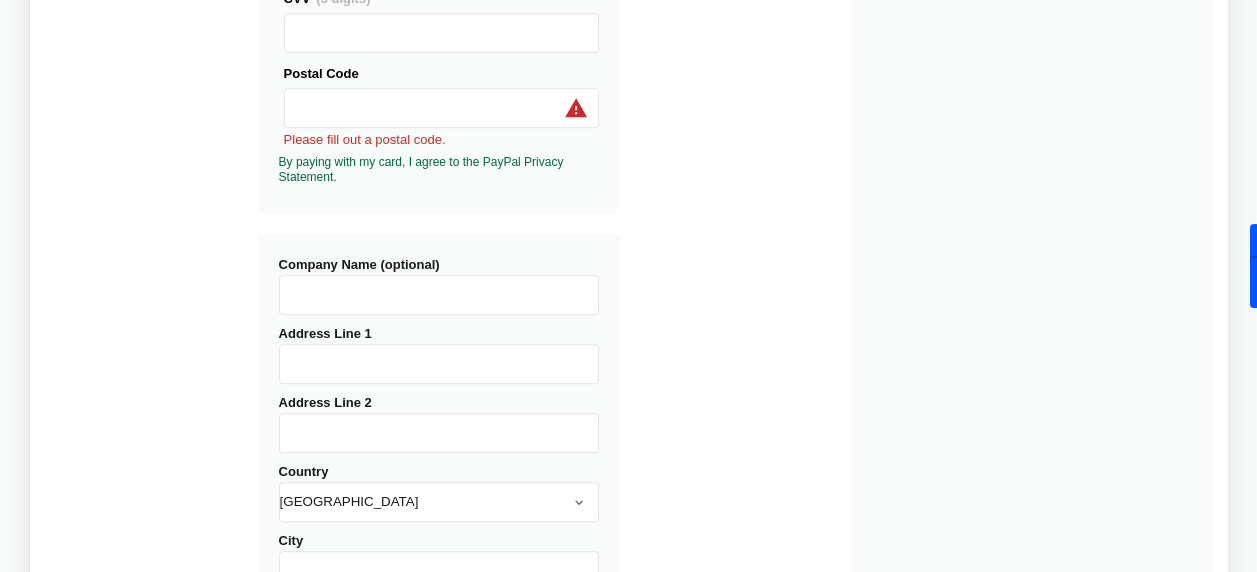 click on "Company Name (optional)" at bounding box center (439, 295) 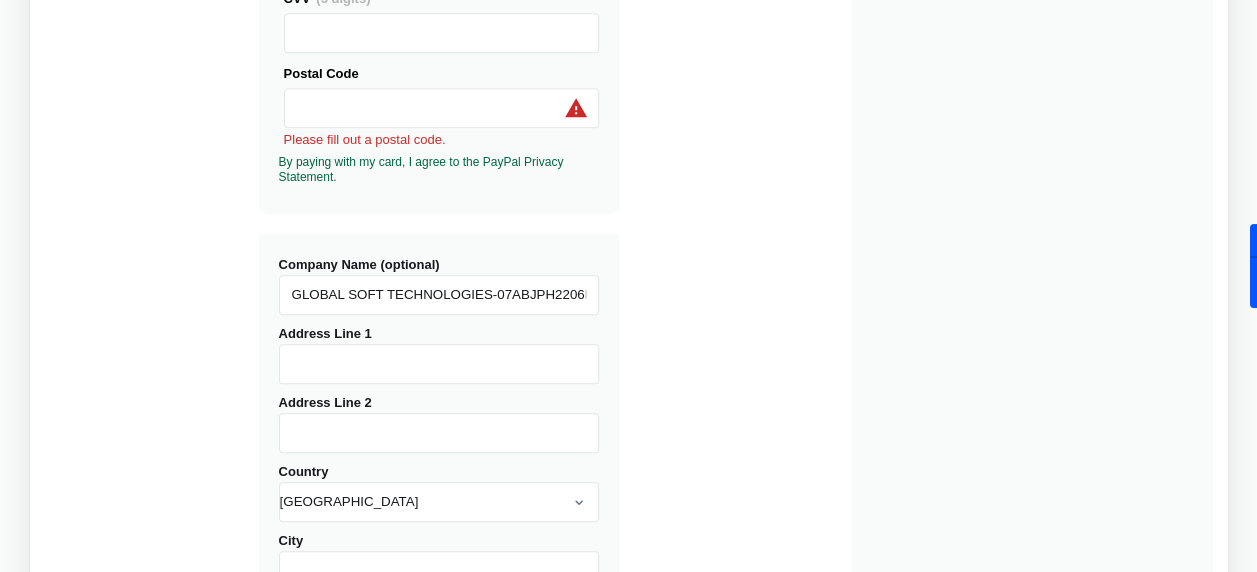 type on "[STREET_ADDRESS][PERSON_NAME][PERSON_NAME]" 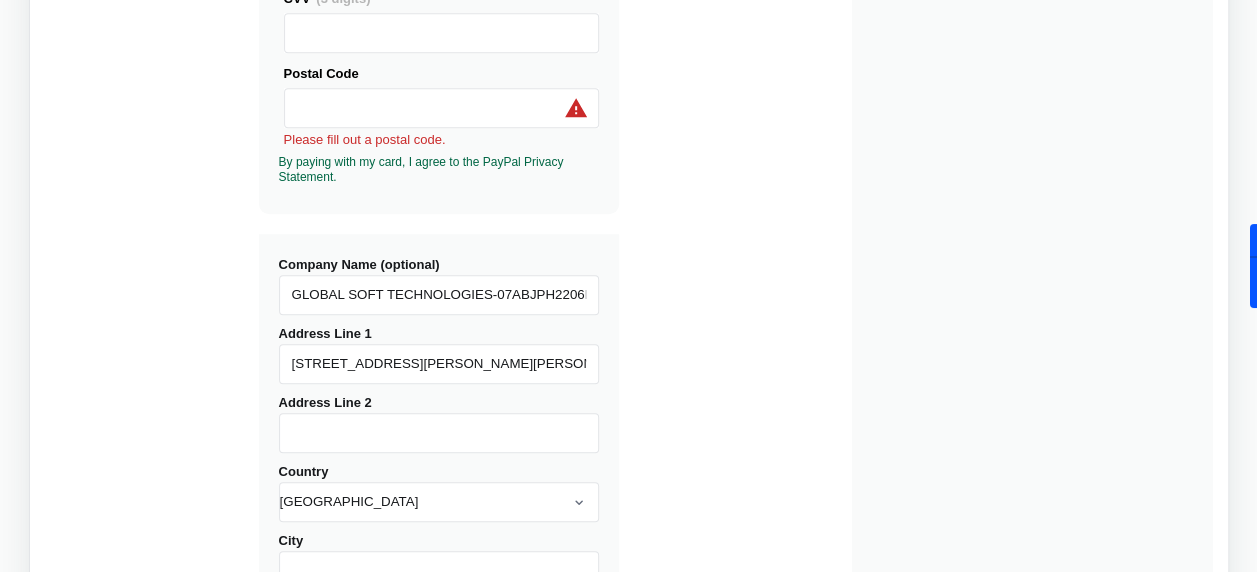 type on "Second Floor" 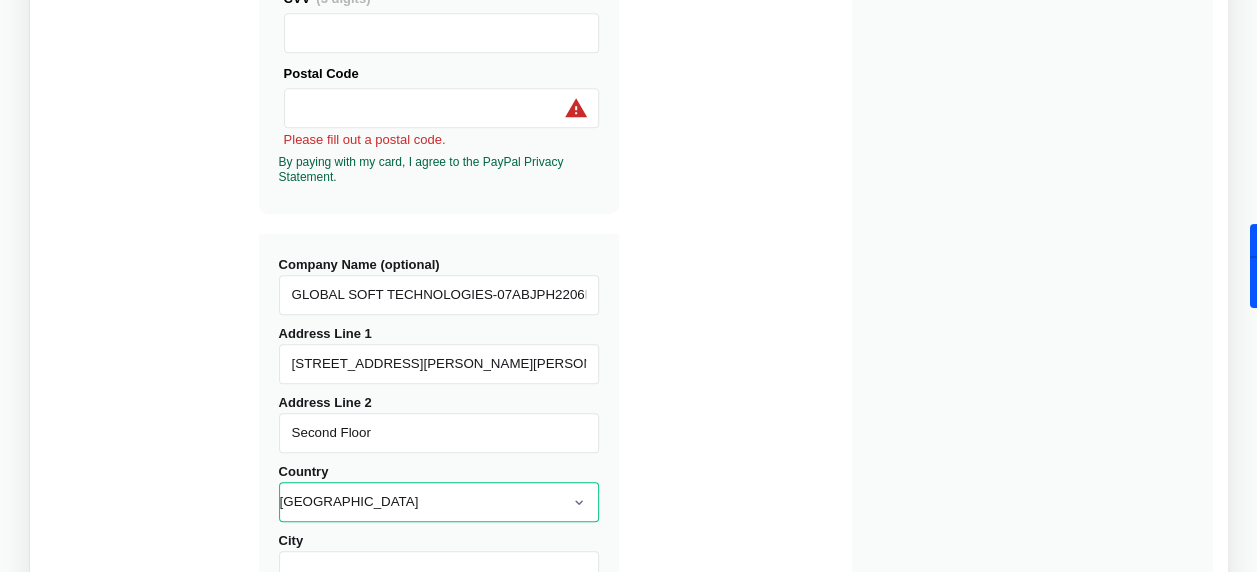 select on "[GEOGRAPHIC_DATA]" 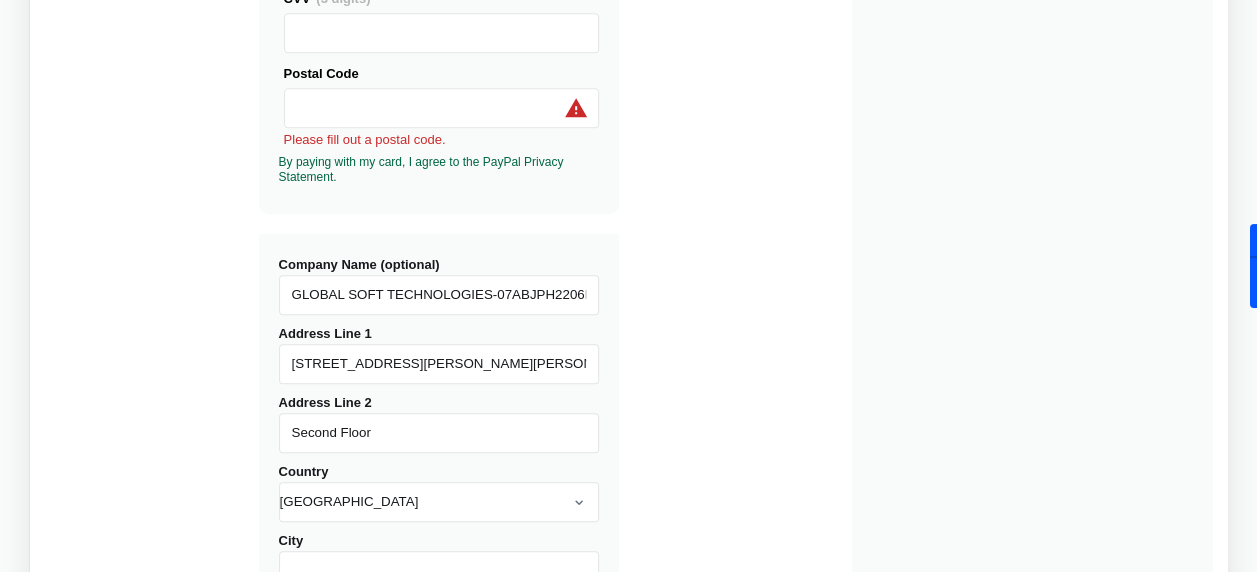 type on "[GEOGRAPHIC_DATA]" 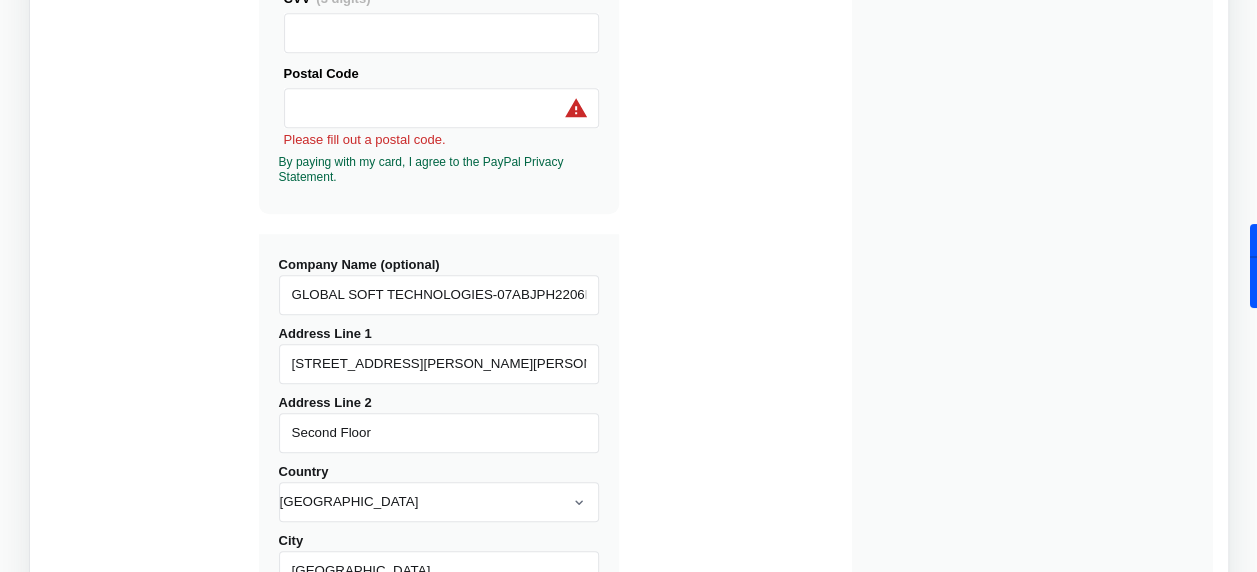 type on "110034" 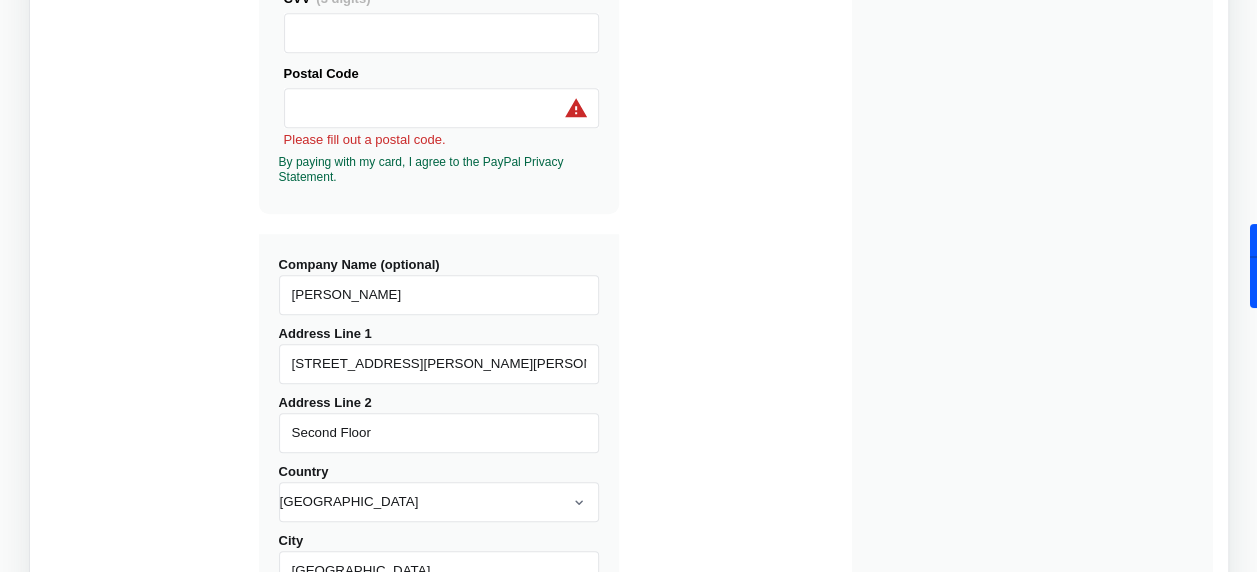 scroll, scrollTop: 932, scrollLeft: 0, axis: vertical 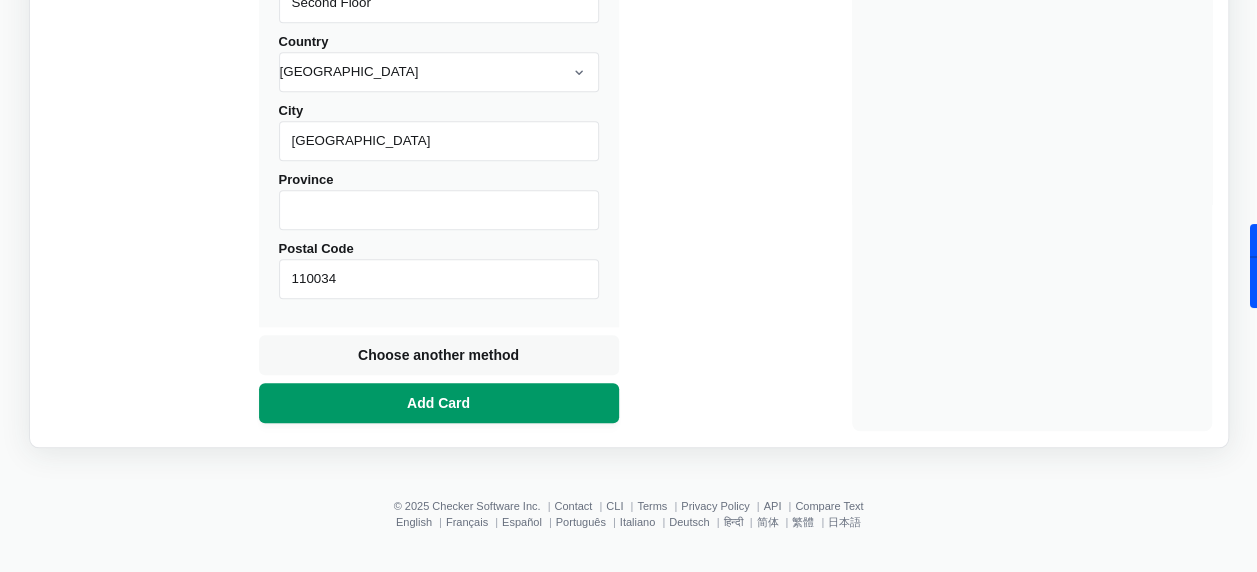 click on "Add Card" at bounding box center (438, 403) 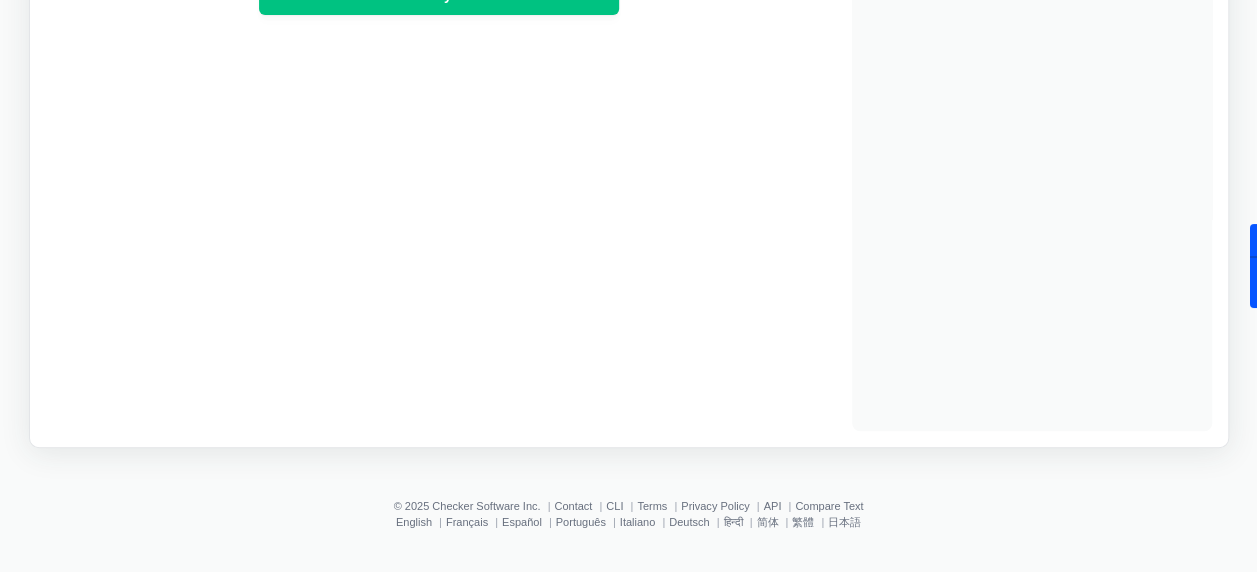 scroll, scrollTop: 405, scrollLeft: 0, axis: vertical 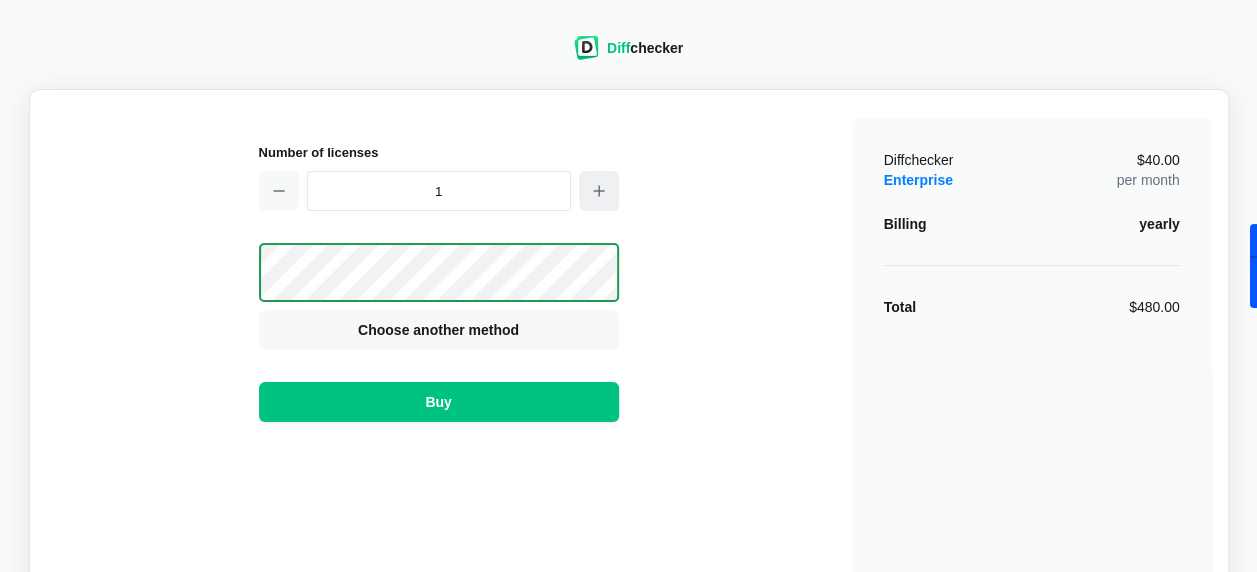click 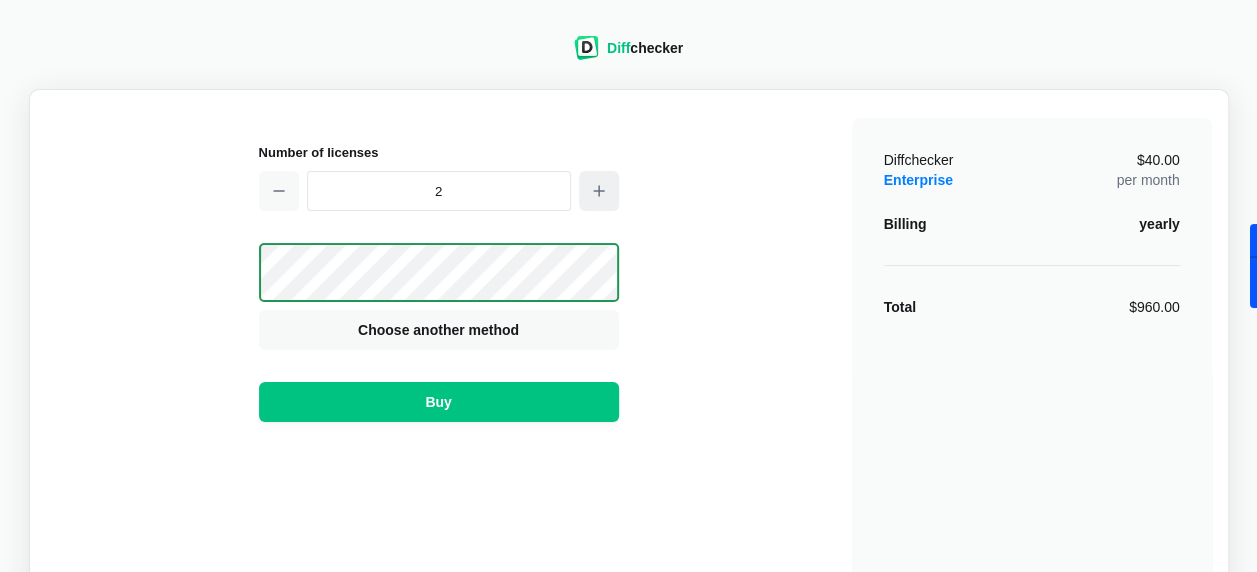 click 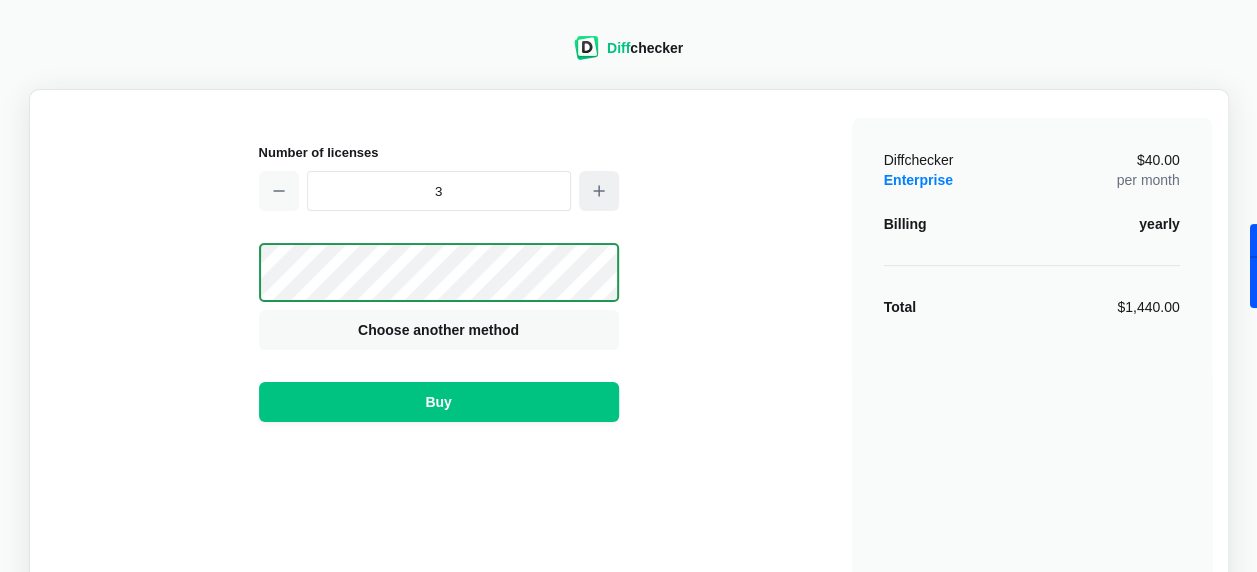 click 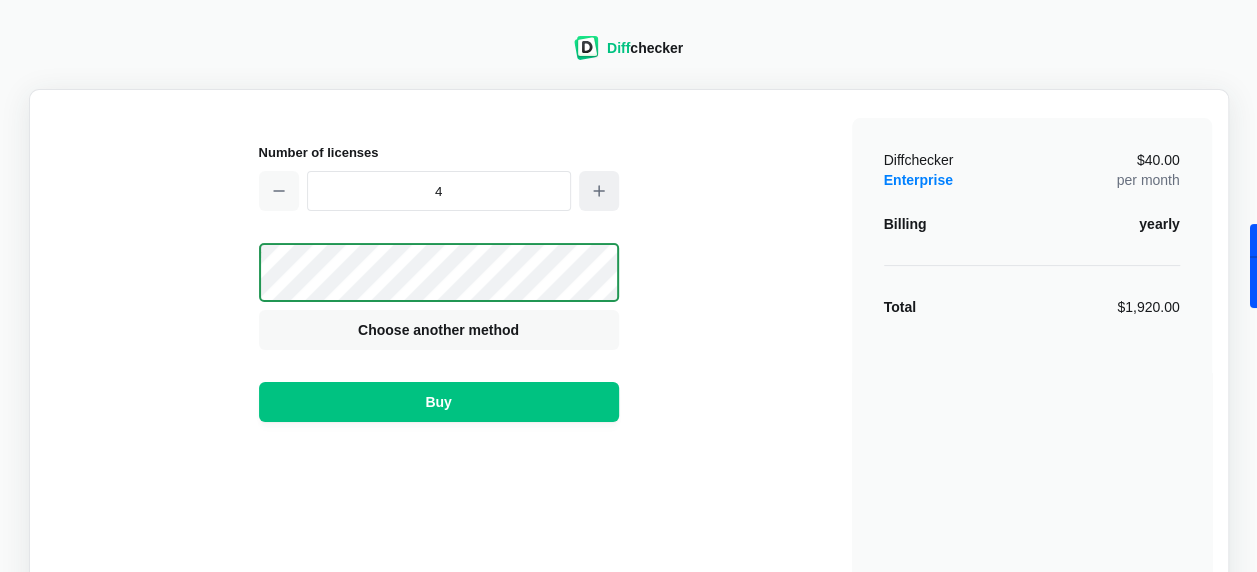 click 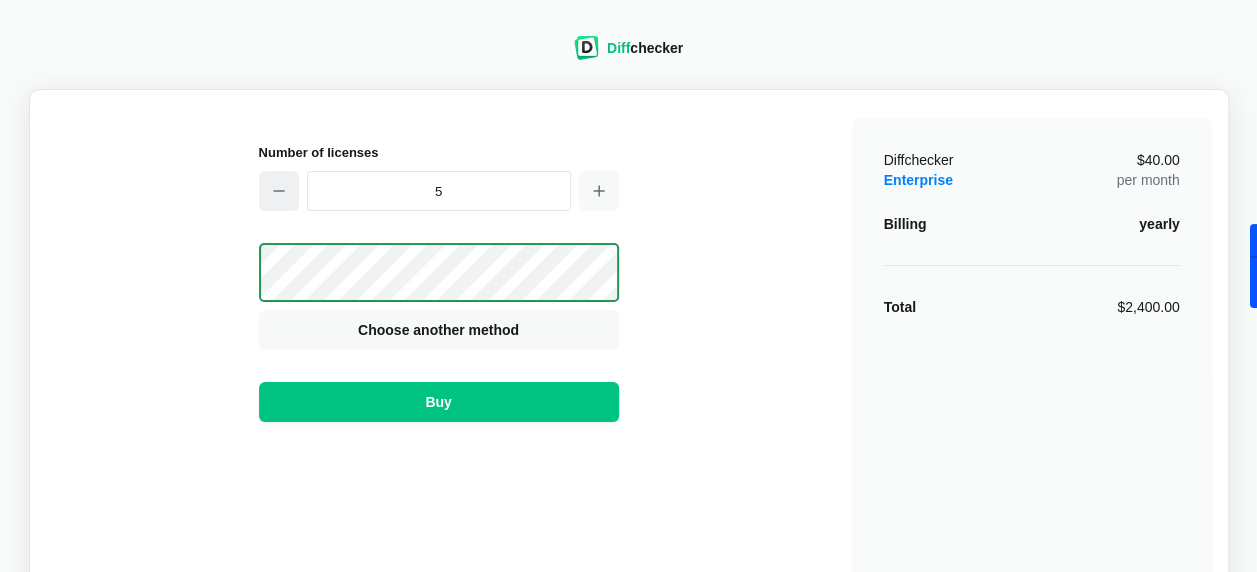 click 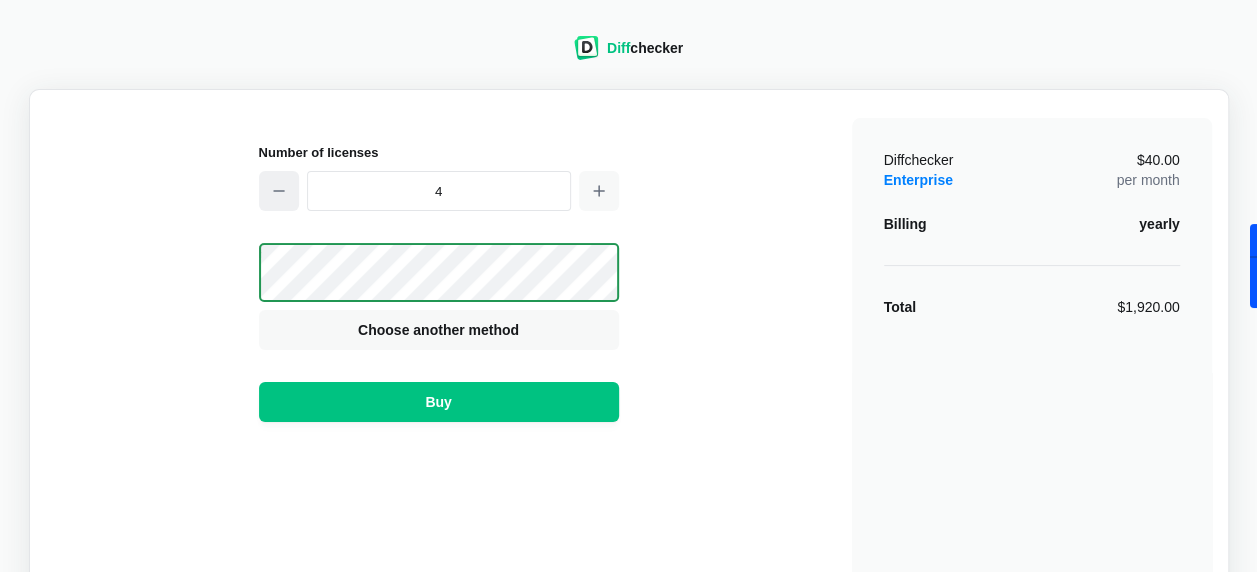 click 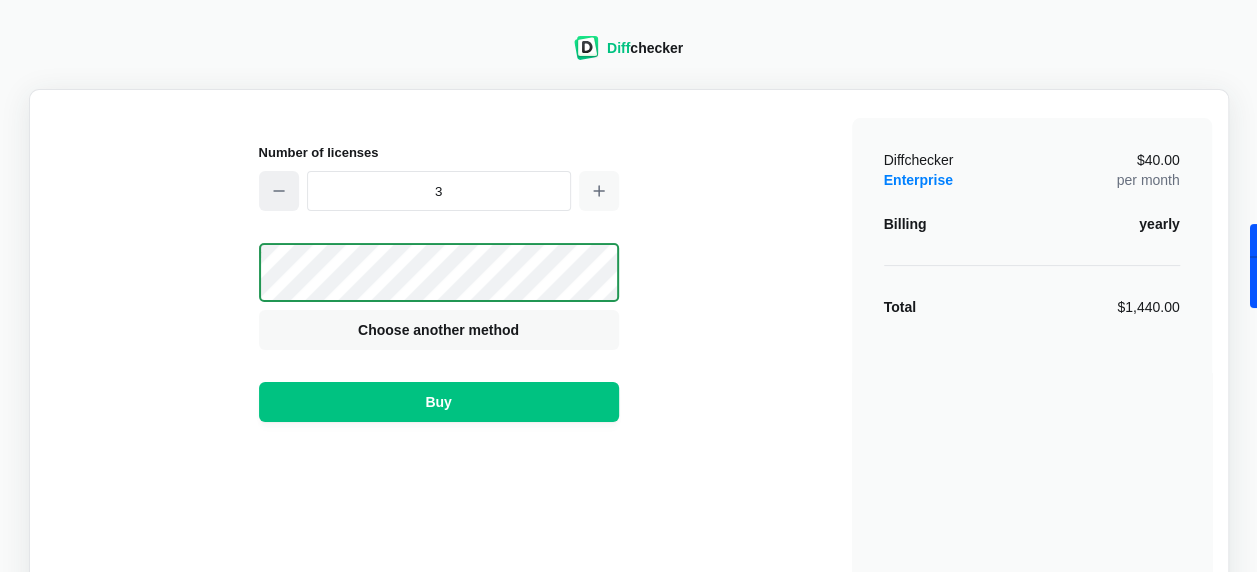 click 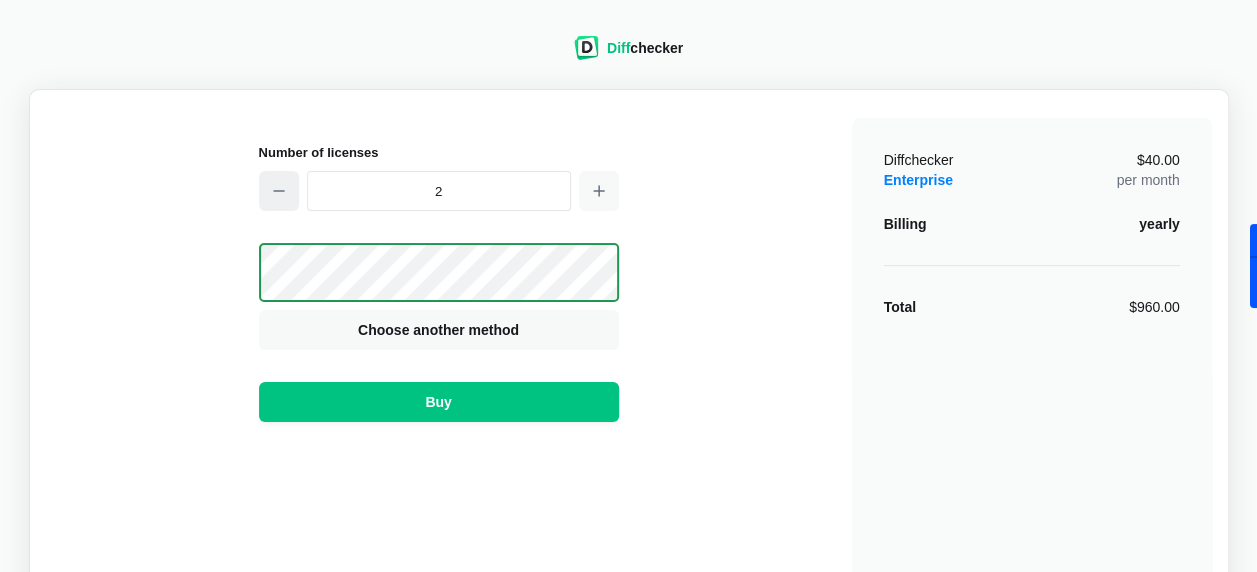 click 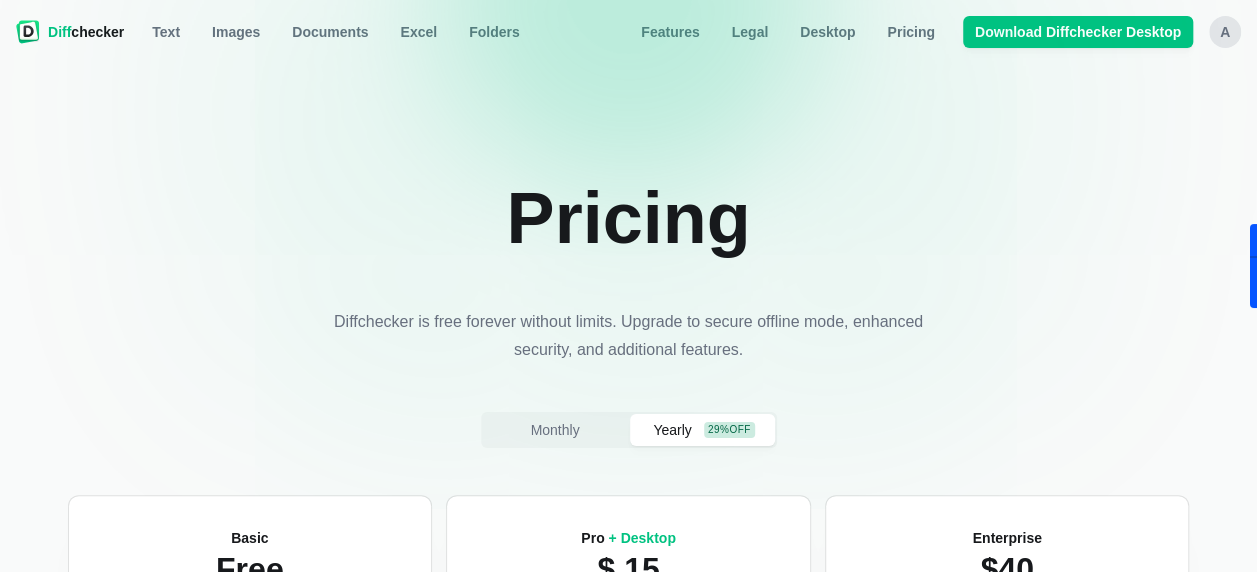 scroll, scrollTop: 500, scrollLeft: 0, axis: vertical 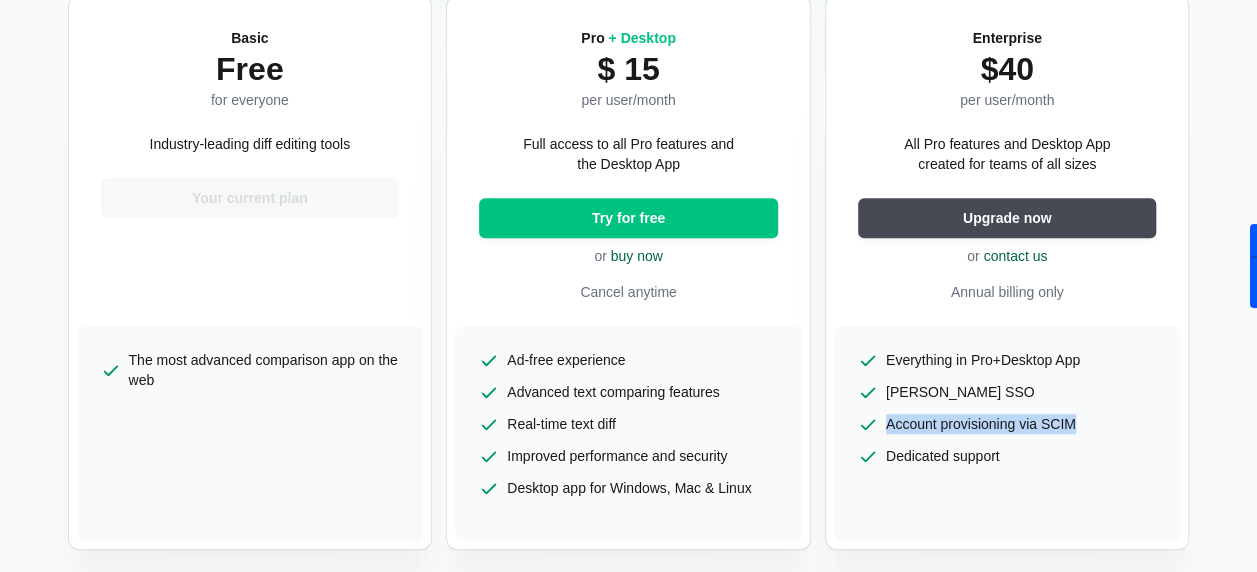 drag, startPoint x: 888, startPoint y: 422, endPoint x: 1087, endPoint y: 424, distance: 199.01006 